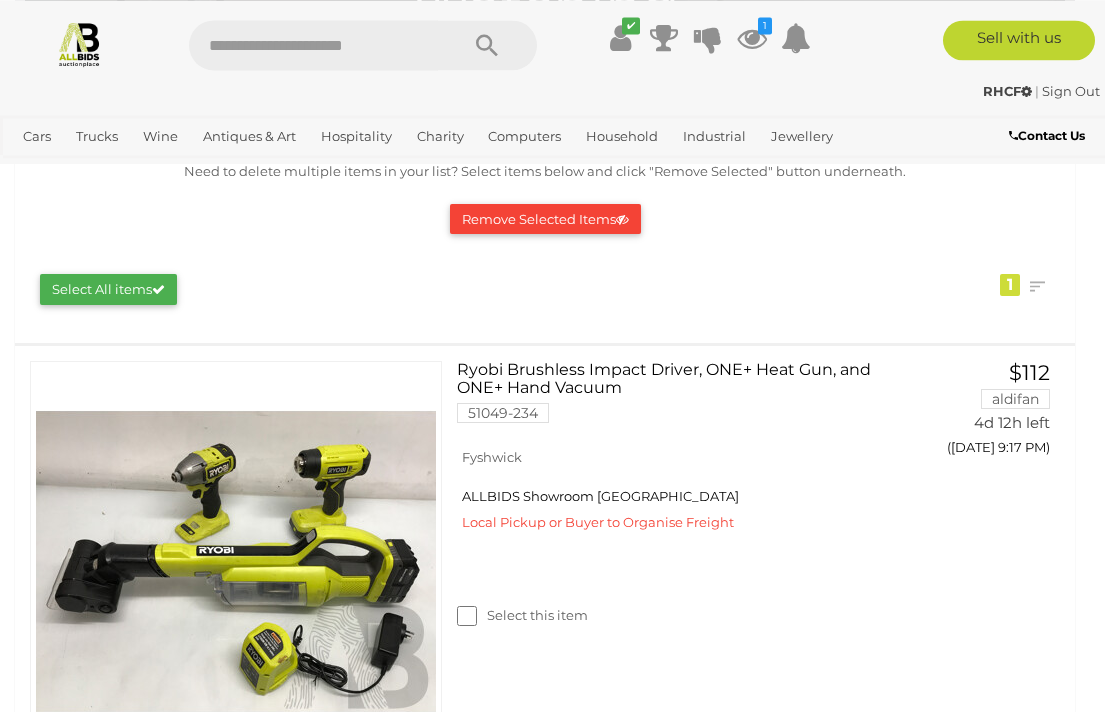 scroll, scrollTop: 232, scrollLeft: 0, axis: vertical 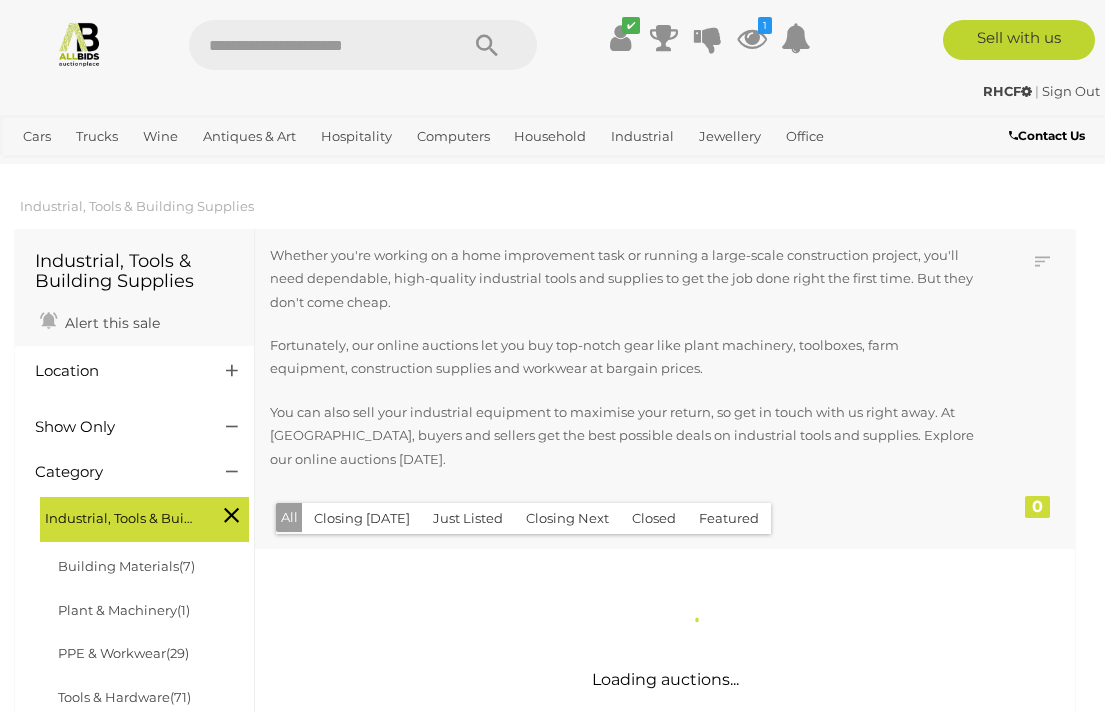 click at bounding box center [79, 43] 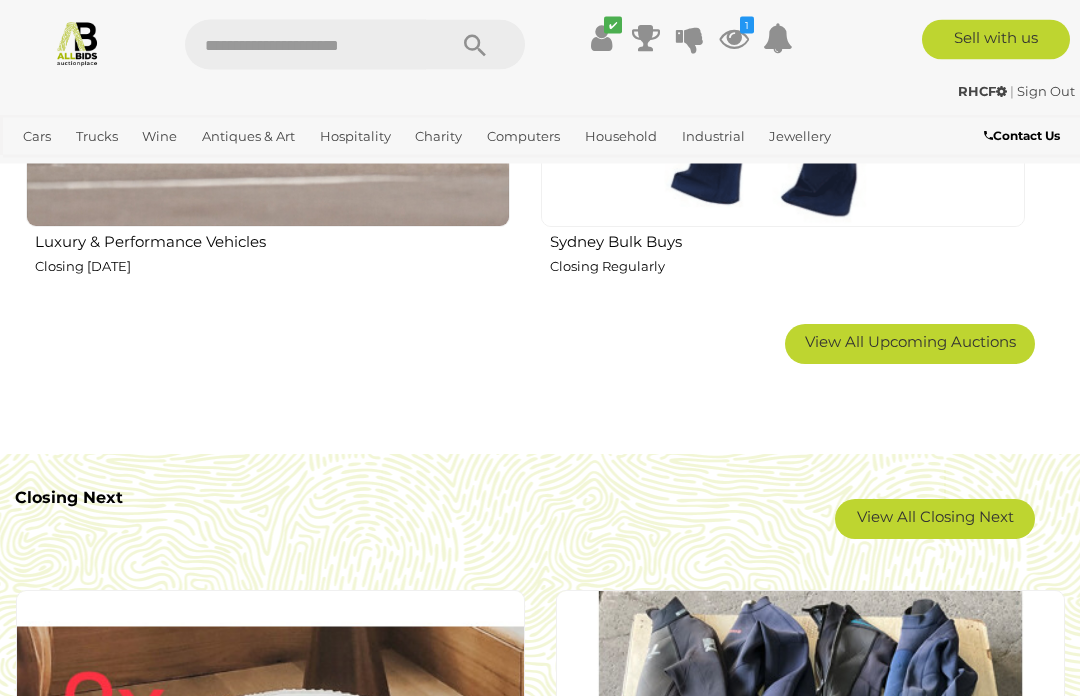 scroll, scrollTop: 3276, scrollLeft: 0, axis: vertical 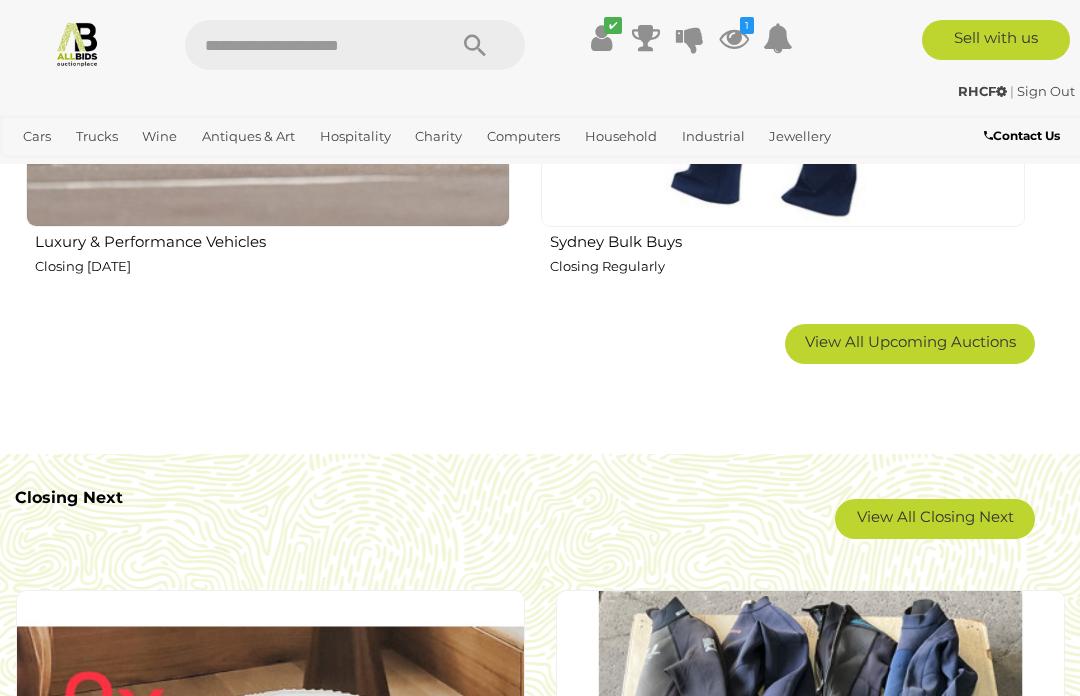 click on "View All Closing Next" at bounding box center (935, 519) 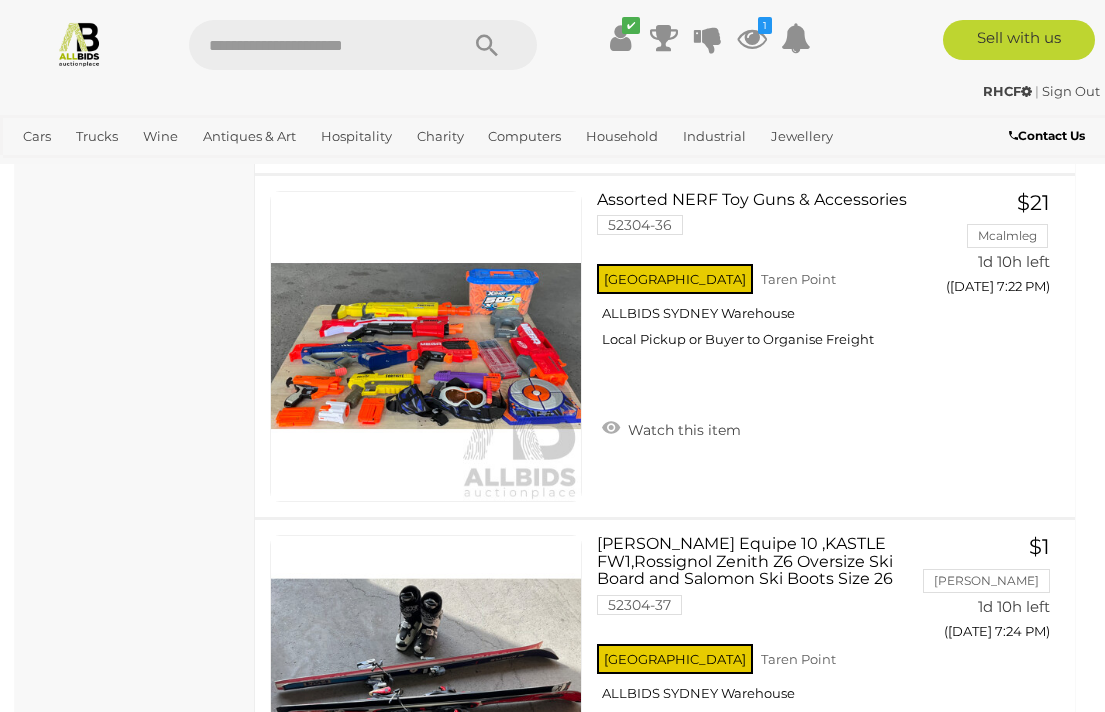 scroll, scrollTop: 4958, scrollLeft: 0, axis: vertical 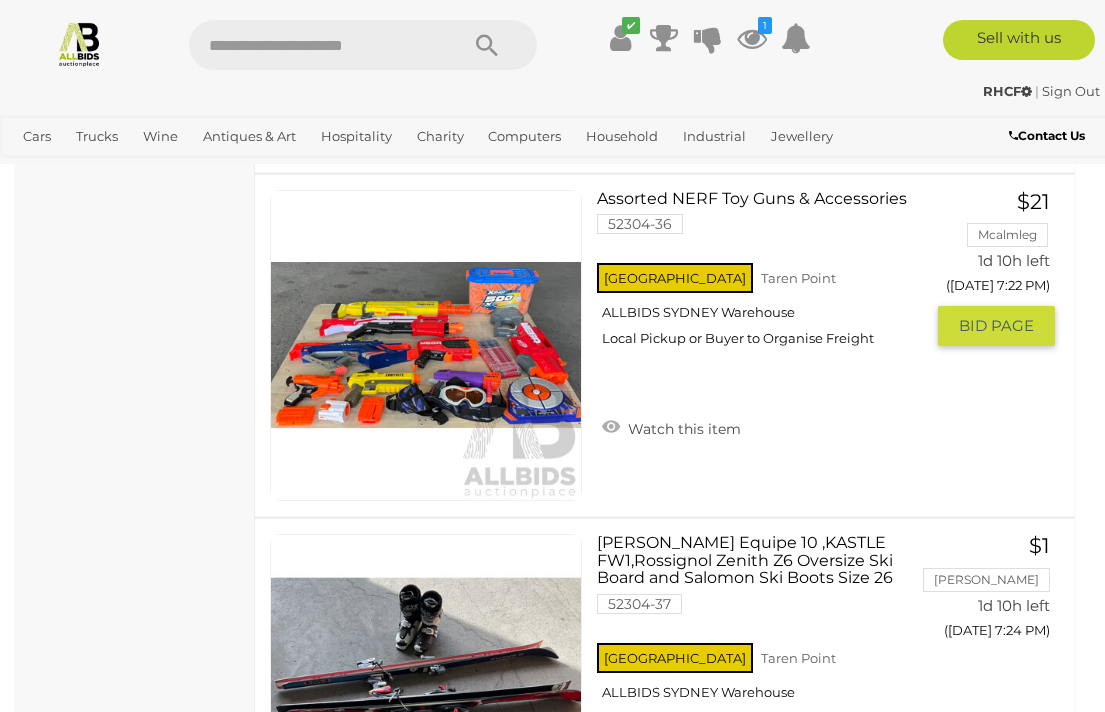 click on "Watch this item" at bounding box center (671, 427) 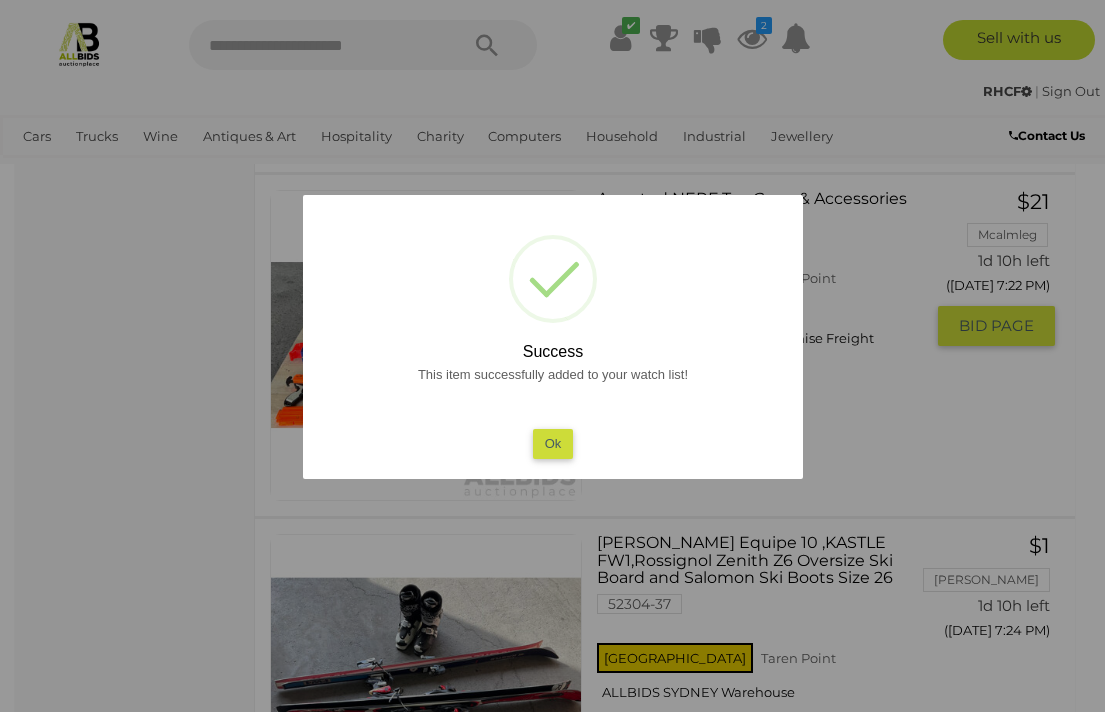 click on "Ok" at bounding box center (552, 443) 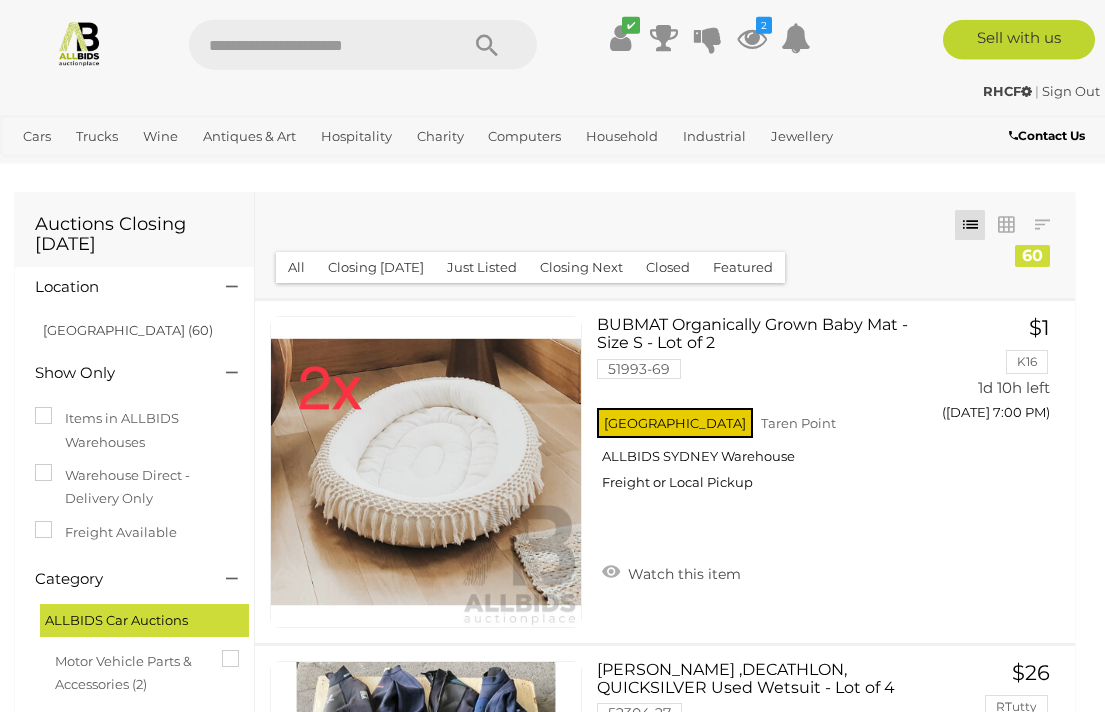 scroll, scrollTop: 0, scrollLeft: 0, axis: both 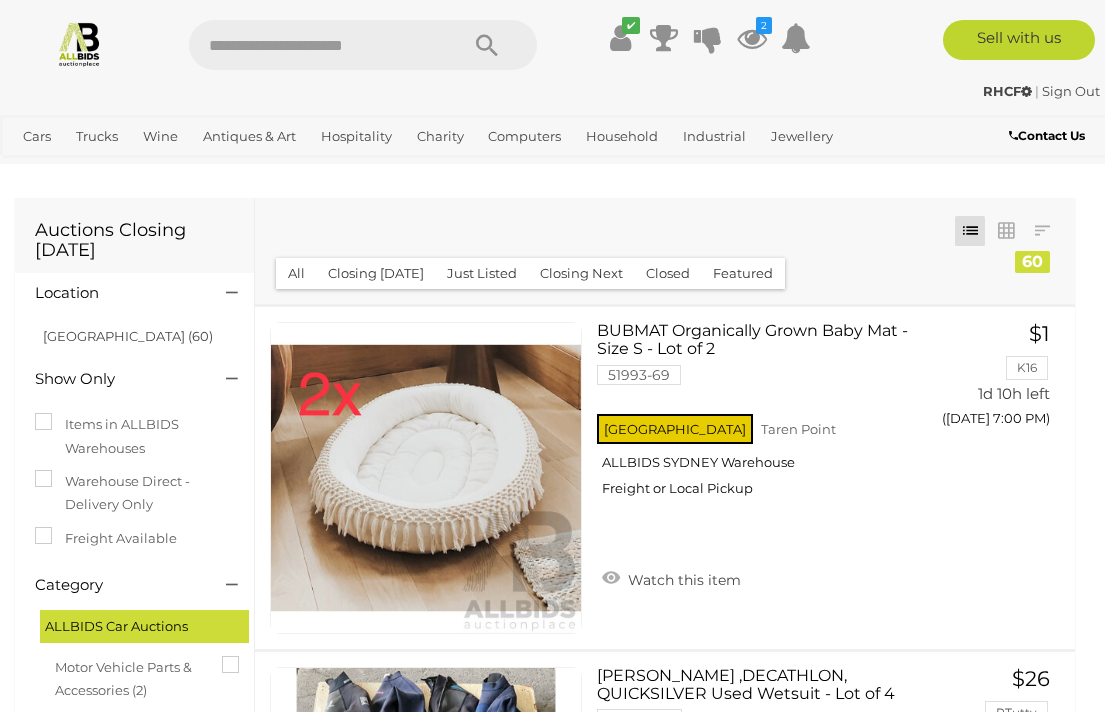 click on "Closing [DATE]" at bounding box center (376, 273) 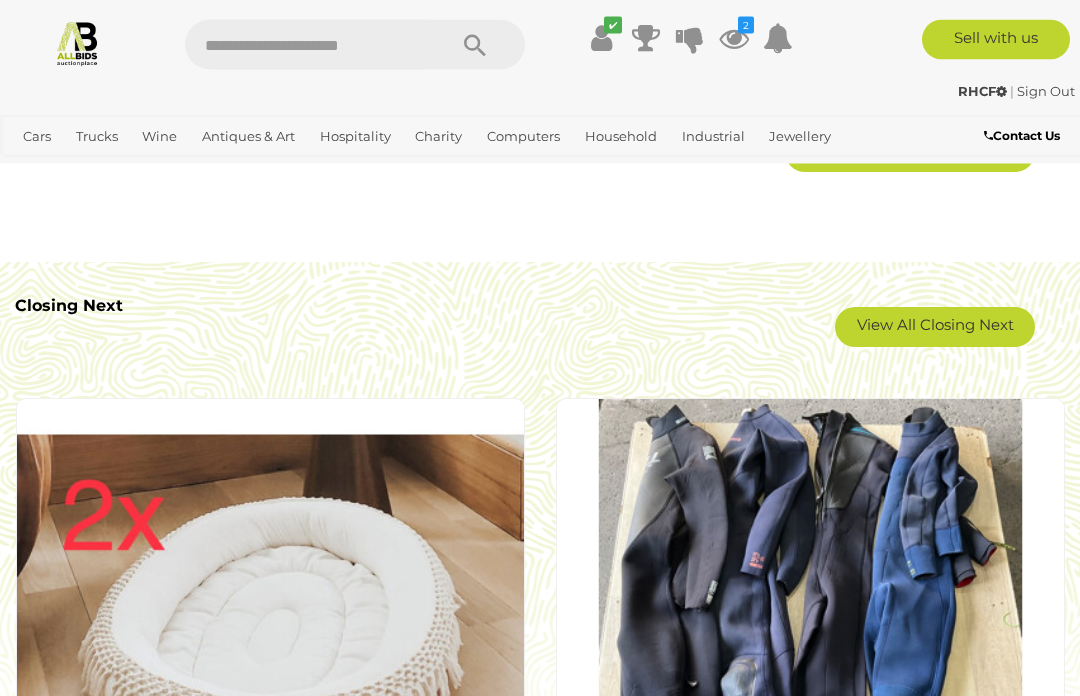 scroll, scrollTop: 3452, scrollLeft: 0, axis: vertical 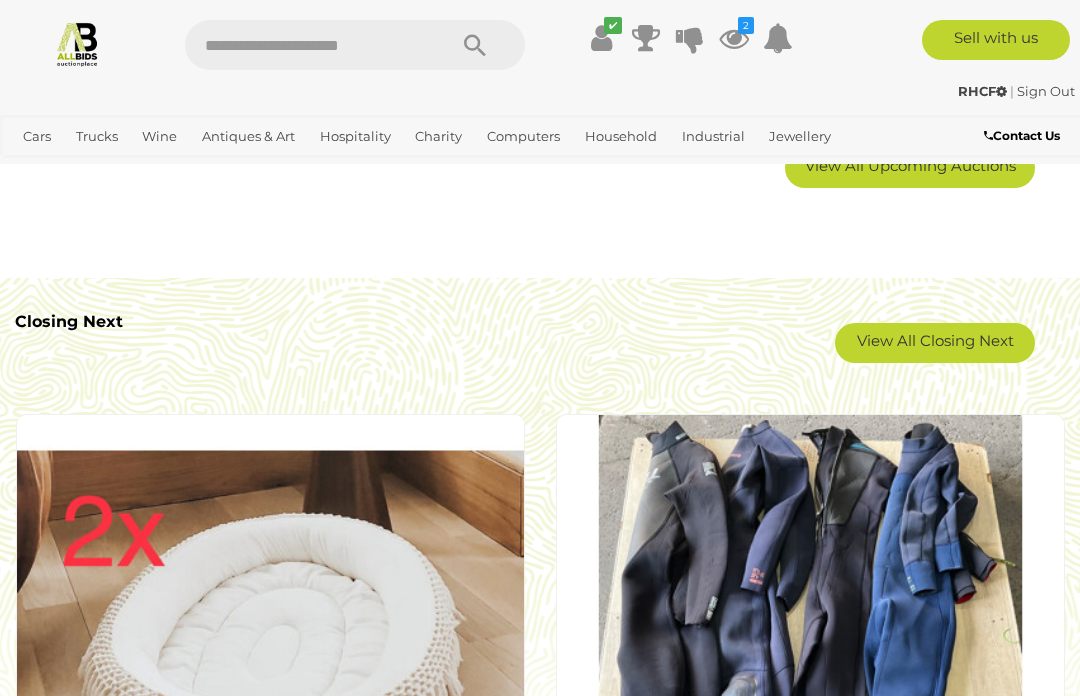 click on "View All Closing Next" at bounding box center [935, 343] 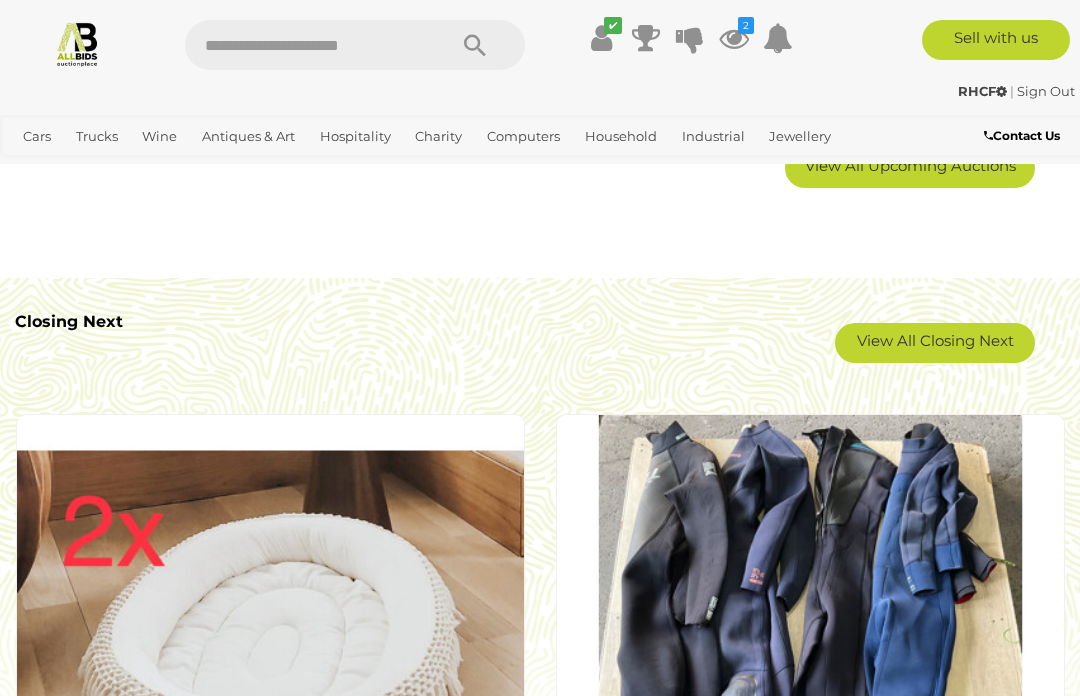 scroll, scrollTop: 3522, scrollLeft: 0, axis: vertical 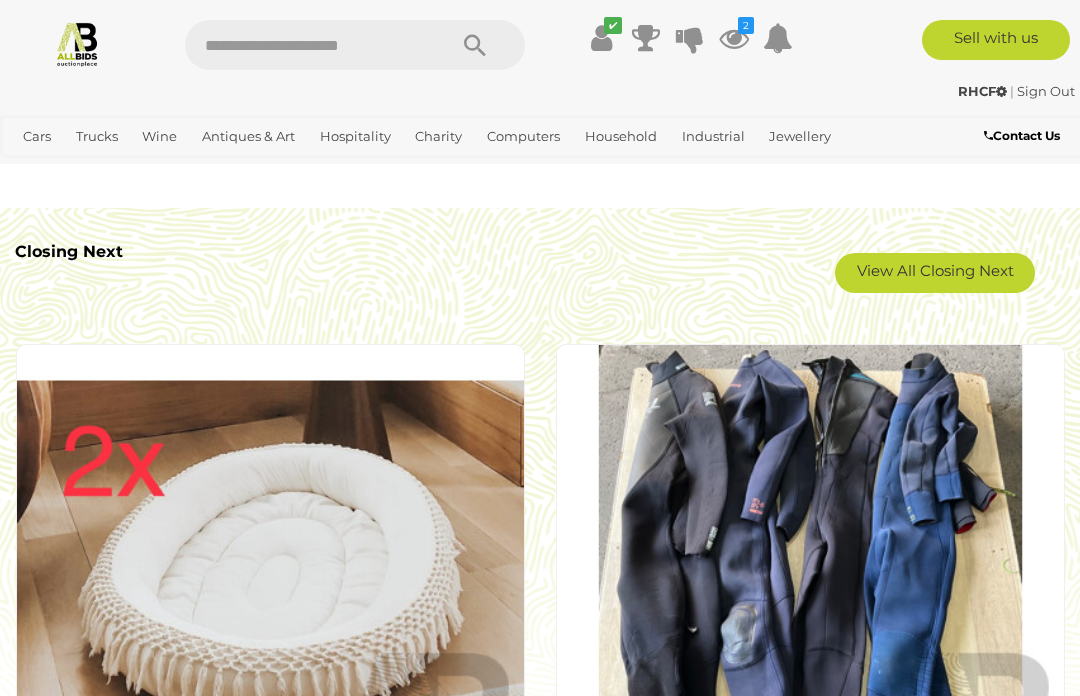 click on "View All Closing Next" at bounding box center (935, 273) 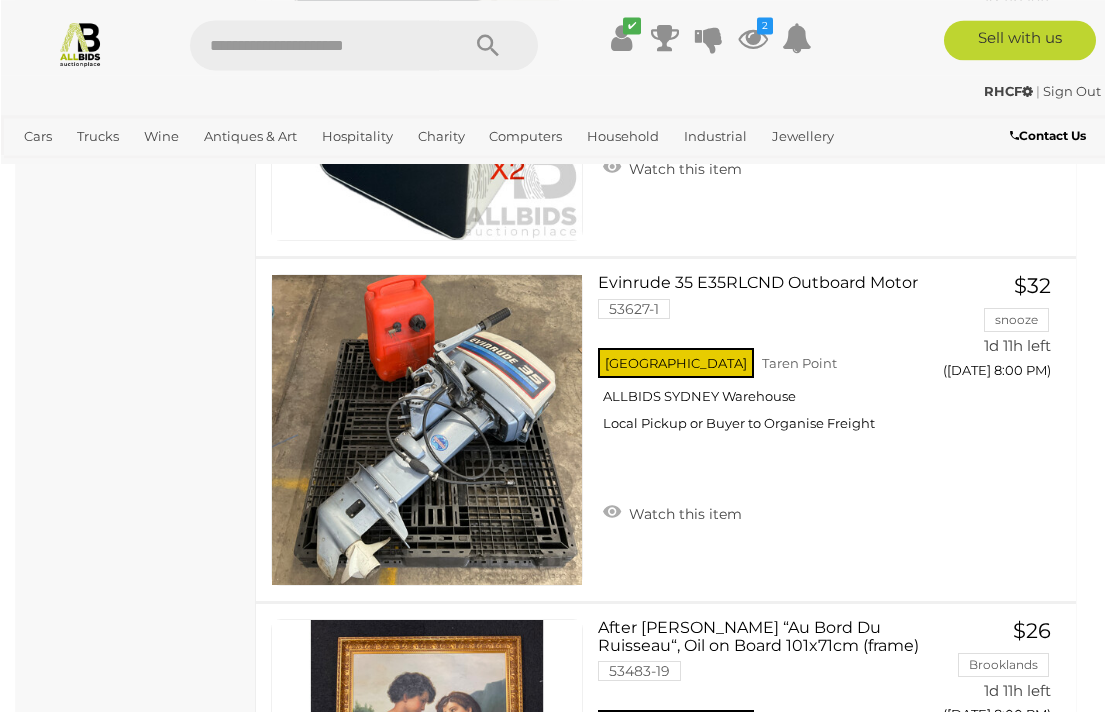 scroll, scrollTop: 13145, scrollLeft: 0, axis: vertical 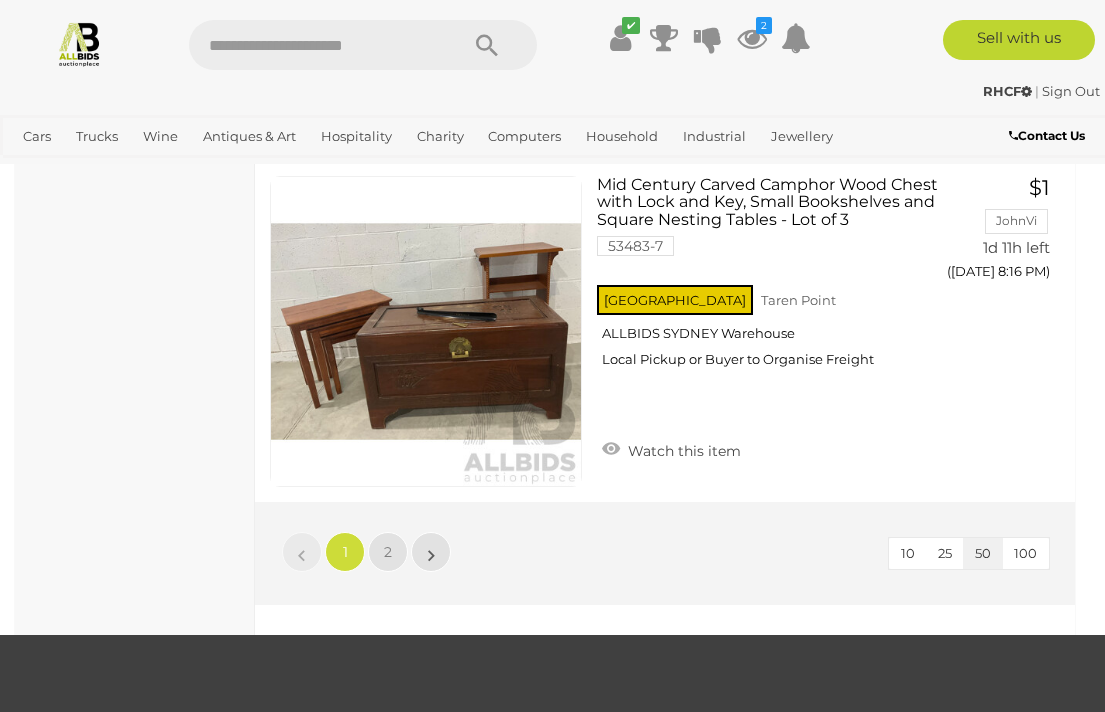 click on "2" at bounding box center [388, 552] 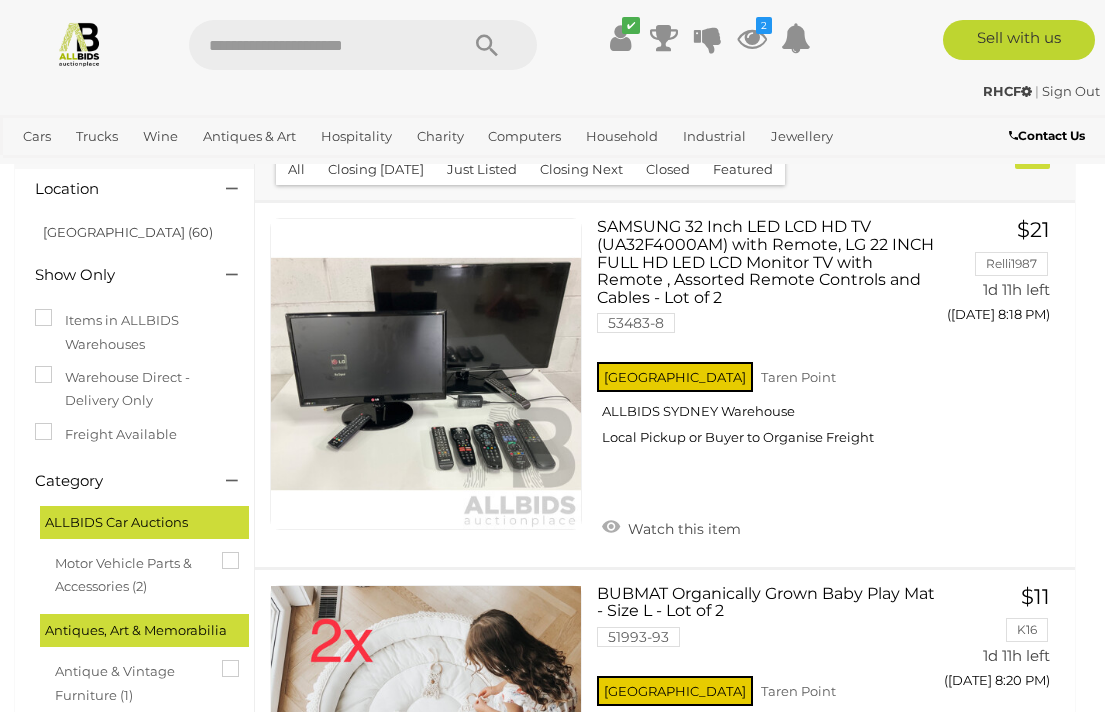 click on "Warehouse Direct - Delivery Only" at bounding box center [134, 389] 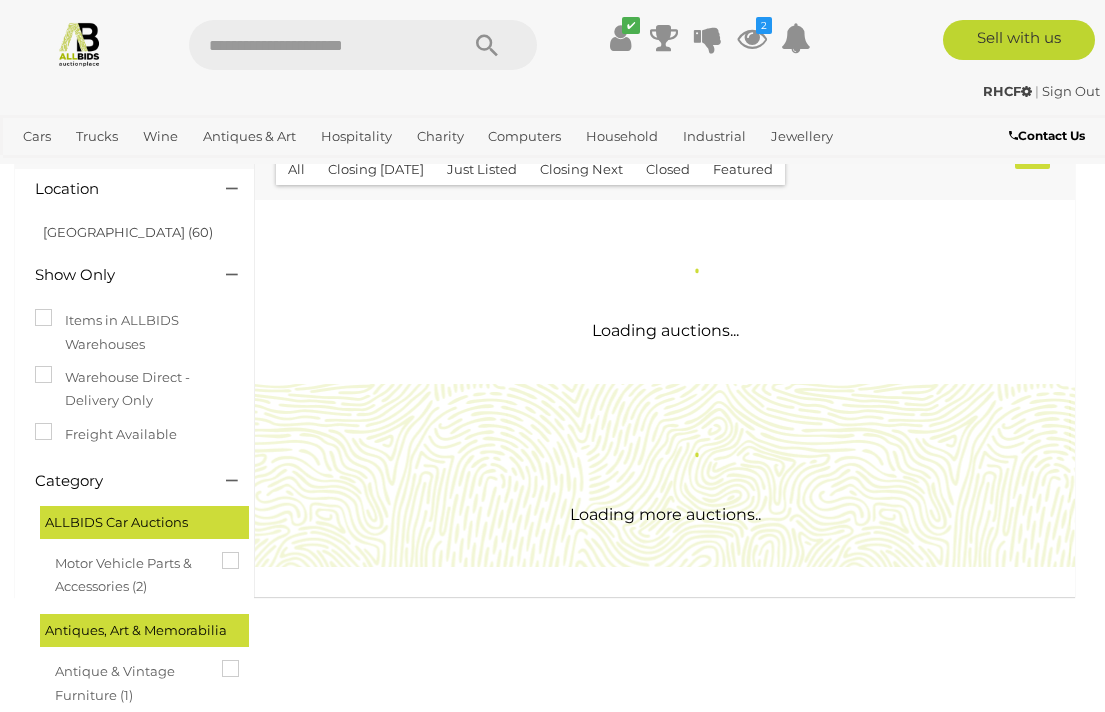 scroll, scrollTop: 0, scrollLeft: 0, axis: both 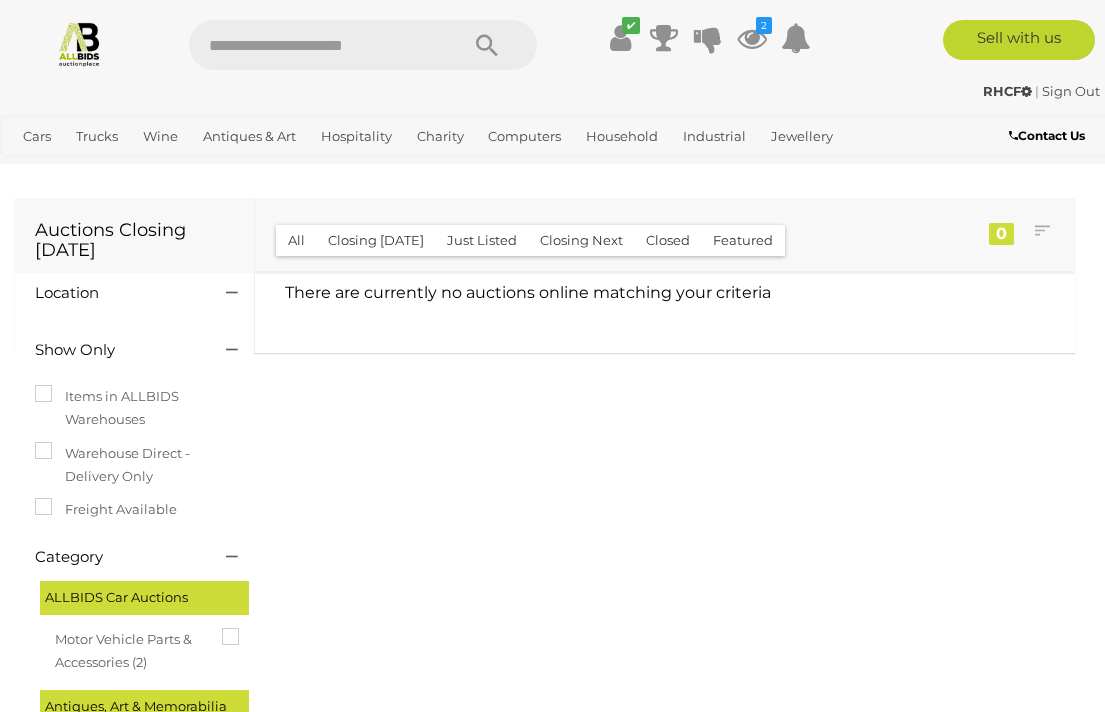 click on "All" at bounding box center [296, 240] 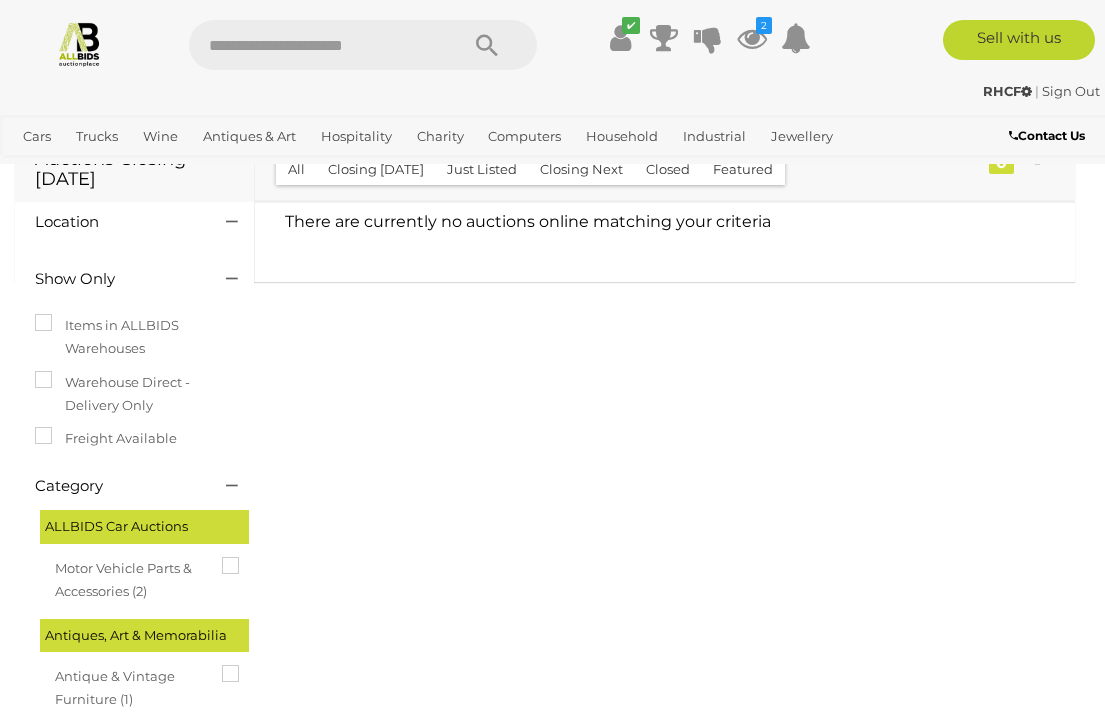 scroll, scrollTop: 175, scrollLeft: 0, axis: vertical 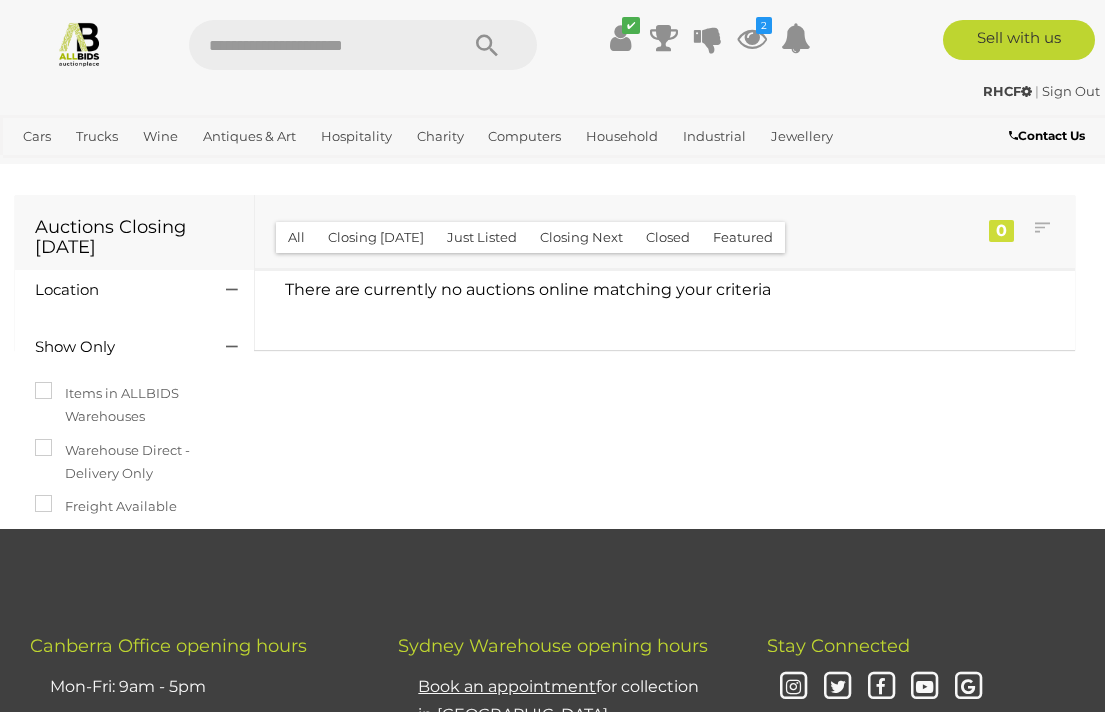 click on "All" at bounding box center (296, 237) 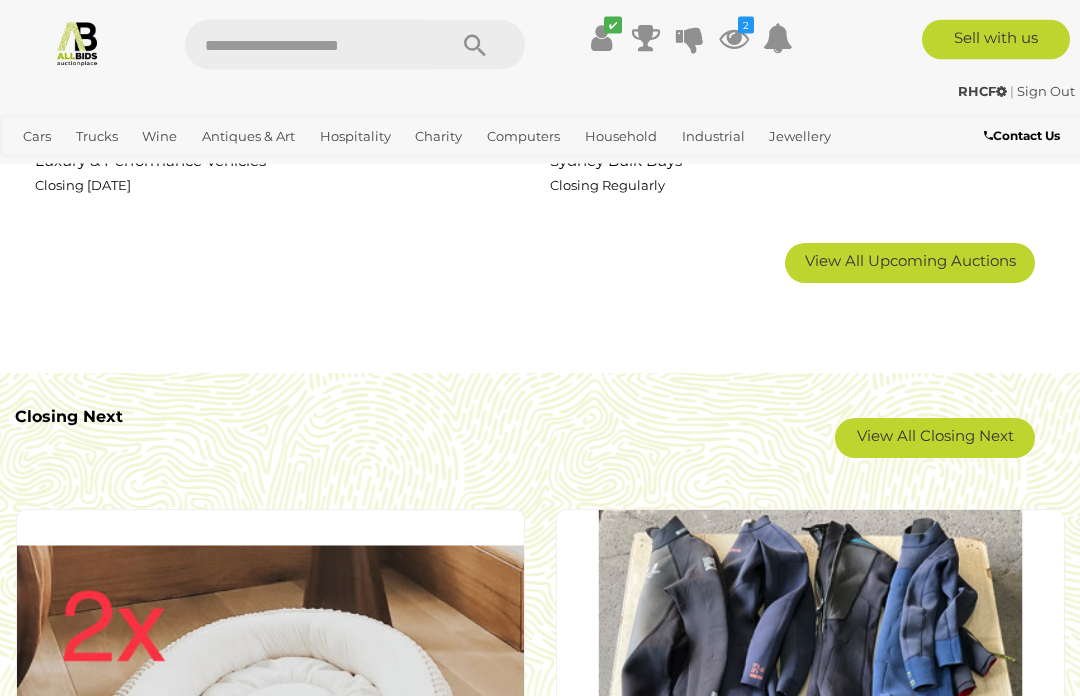 scroll, scrollTop: 3357, scrollLeft: 0, axis: vertical 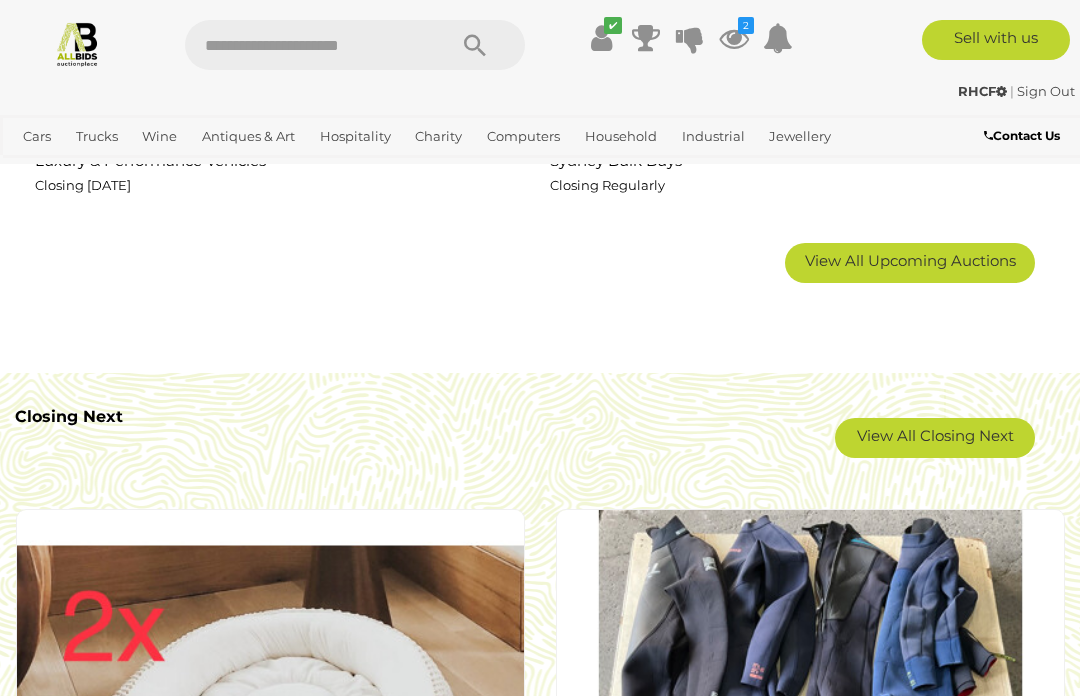 click on "View All Closing Next" at bounding box center [935, 438] 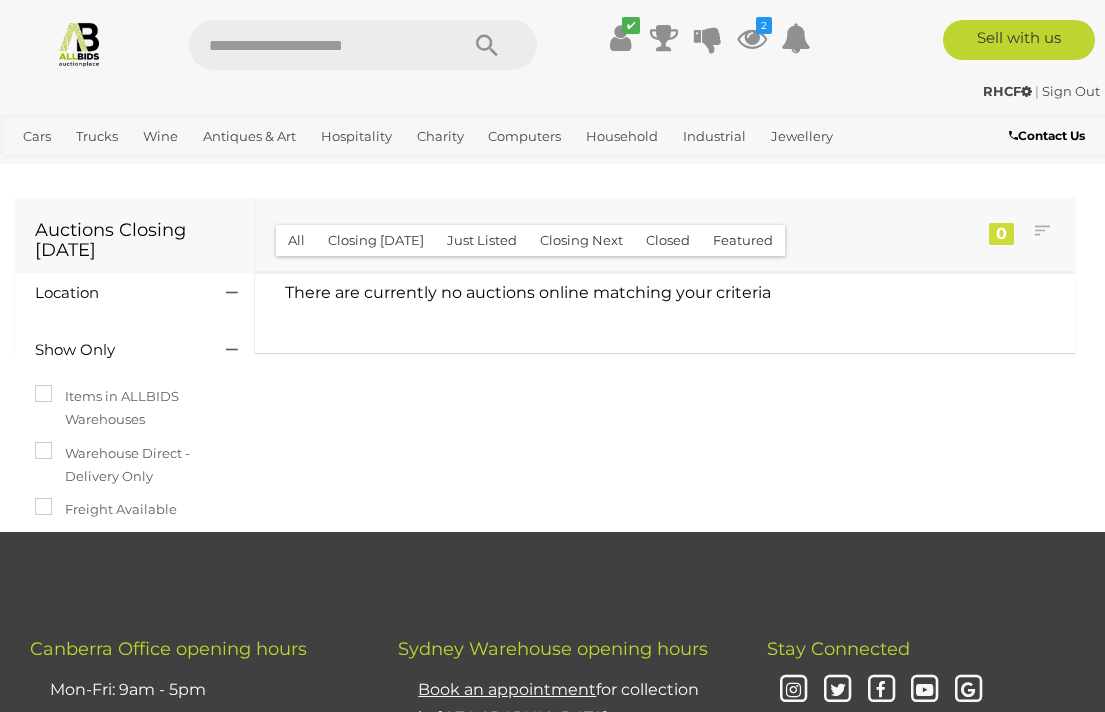scroll, scrollTop: 3, scrollLeft: 0, axis: vertical 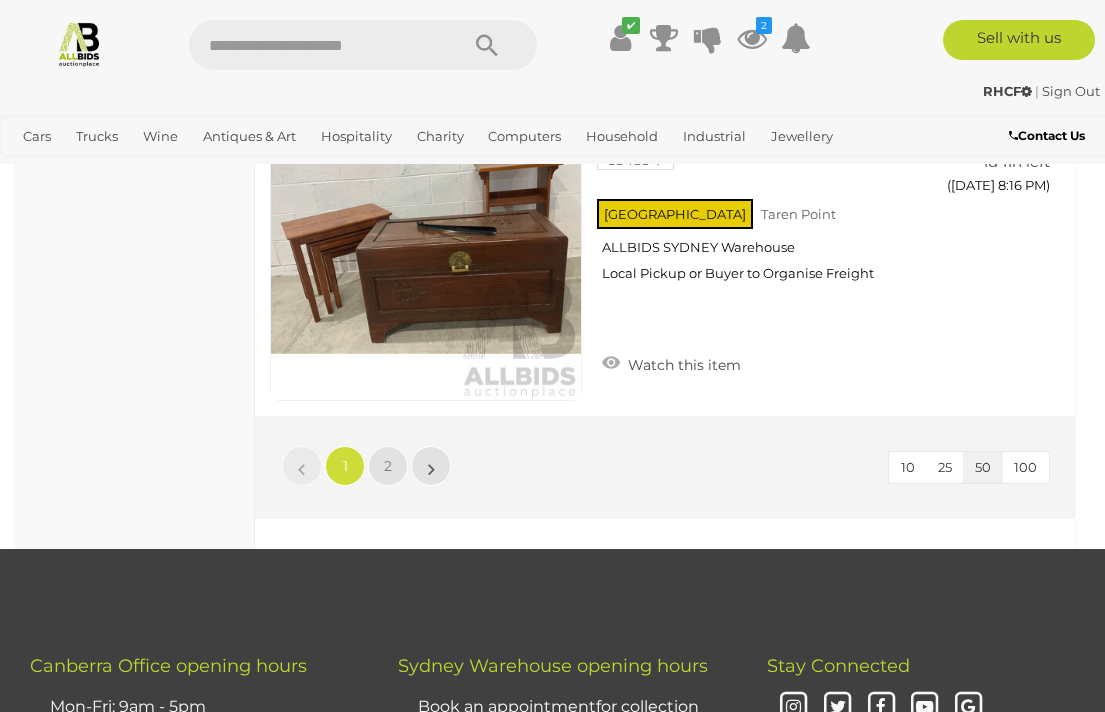 click on "2" at bounding box center (388, 466) 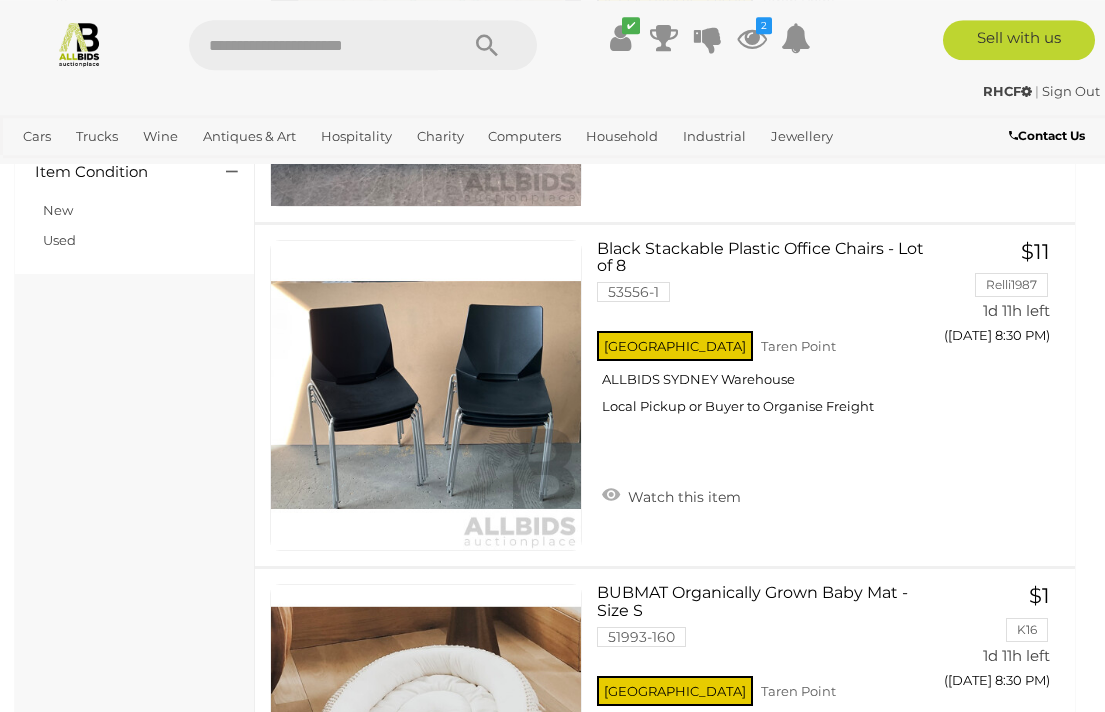 scroll, scrollTop: 2177, scrollLeft: 0, axis: vertical 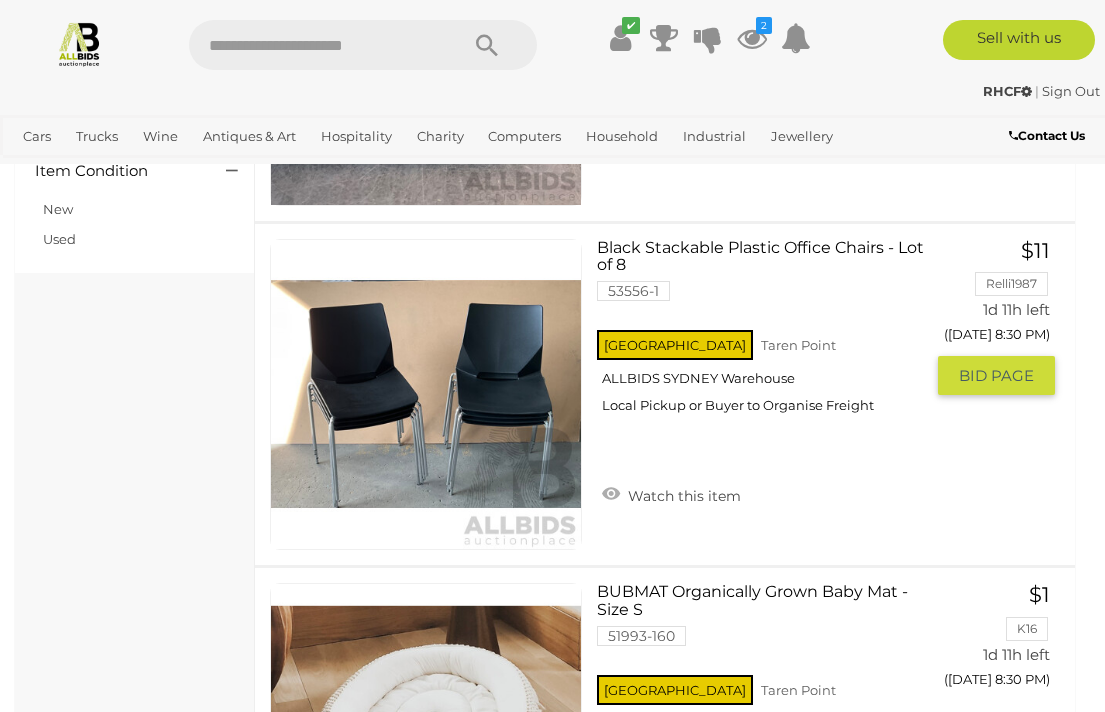 click on "Watch this item" at bounding box center (671, 494) 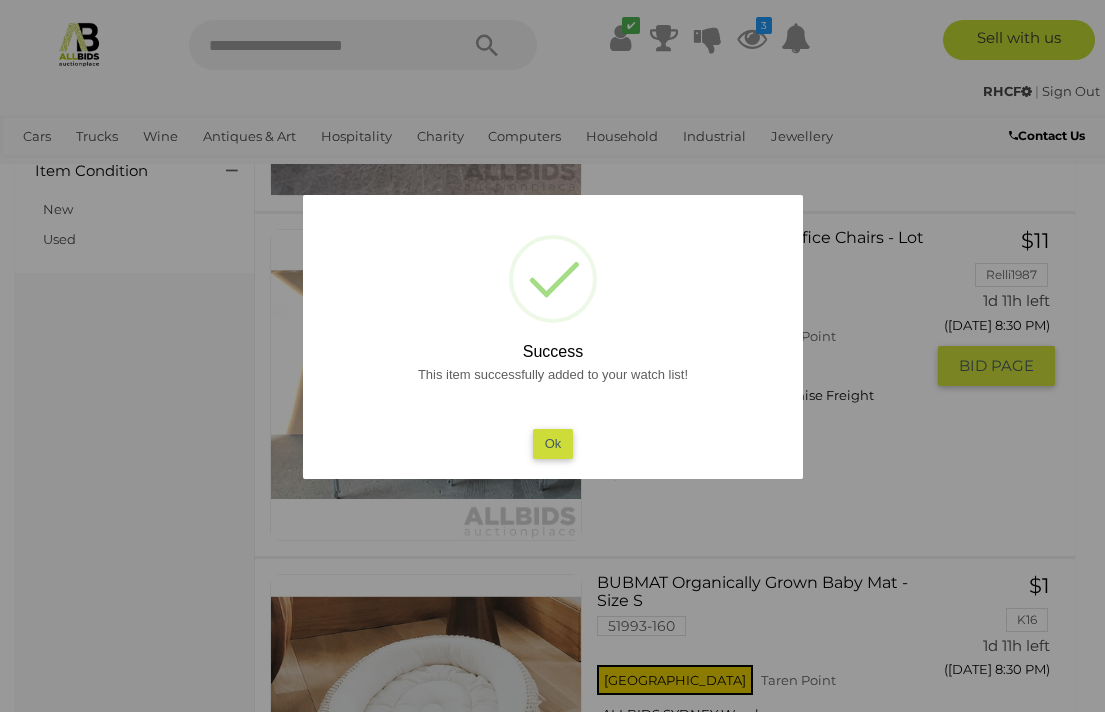 click on "Ok" at bounding box center (552, 443) 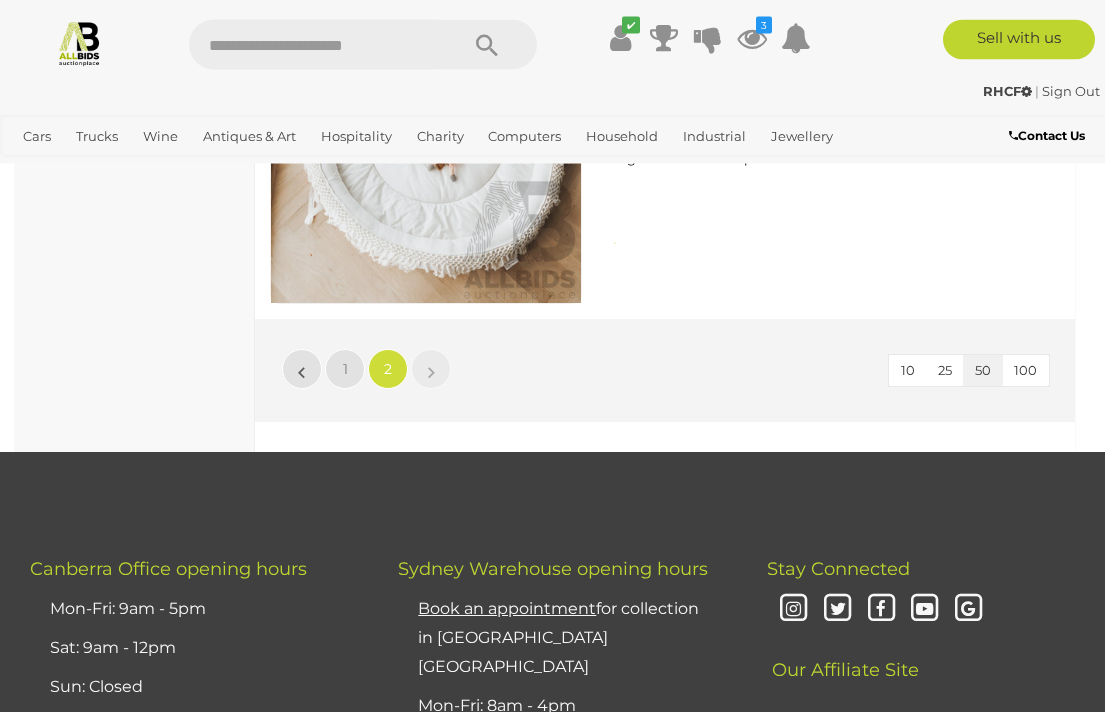 scroll, scrollTop: 3449, scrollLeft: 0, axis: vertical 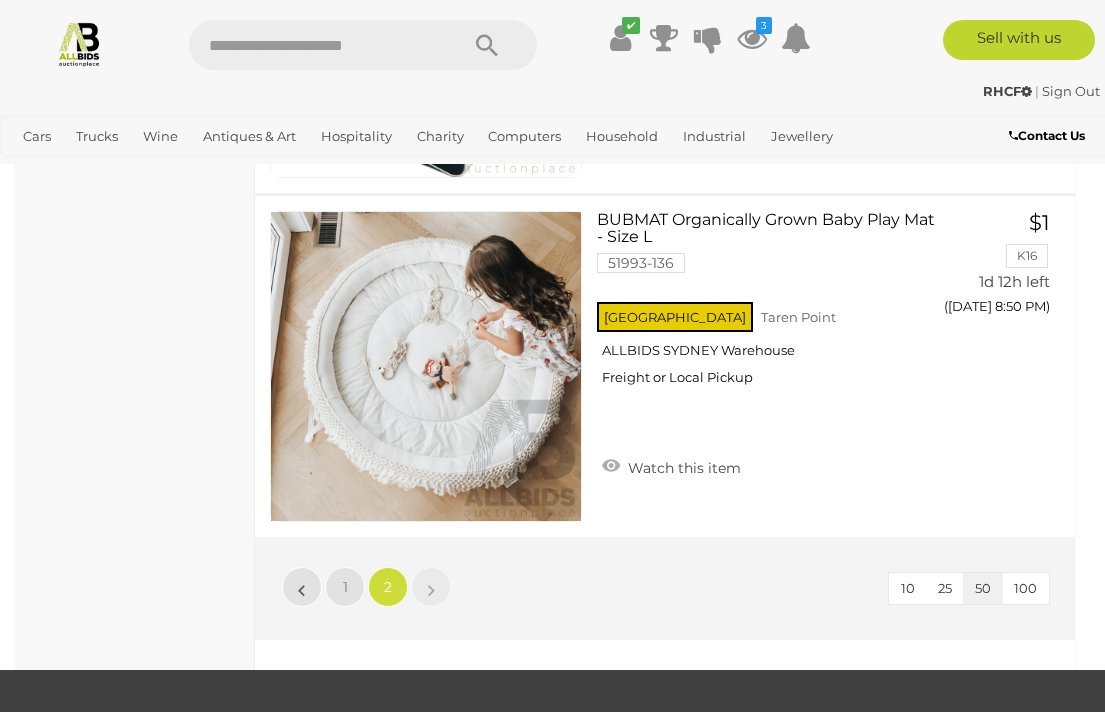 click on "1" at bounding box center [345, 587] 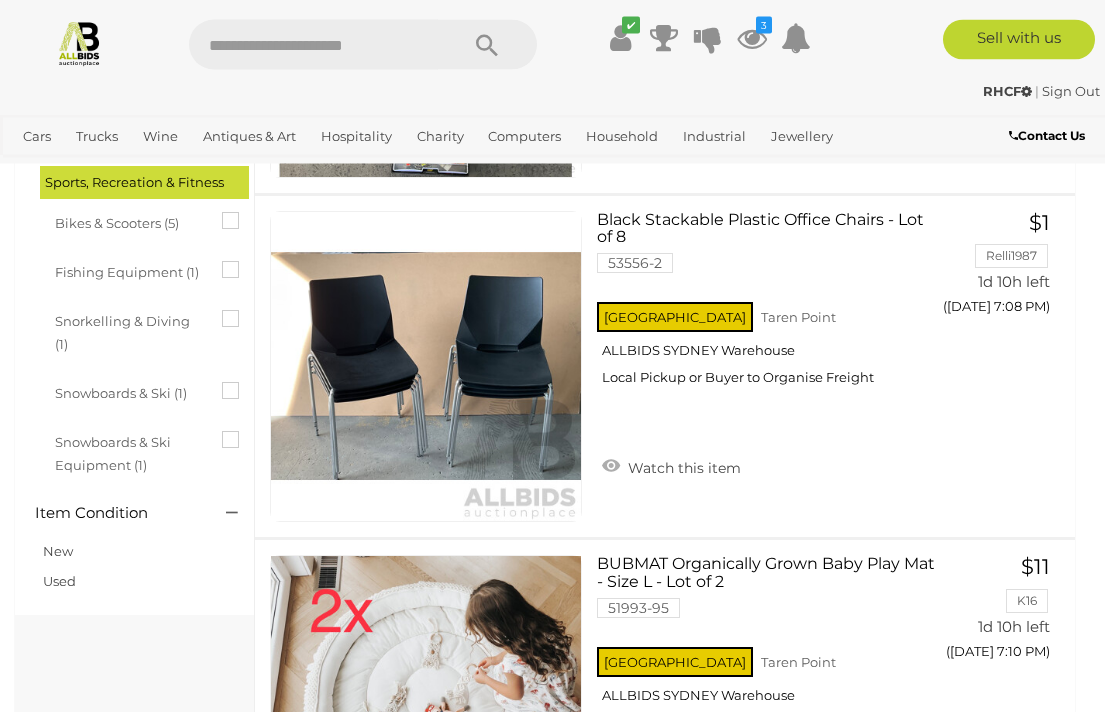 scroll, scrollTop: 1835, scrollLeft: 0, axis: vertical 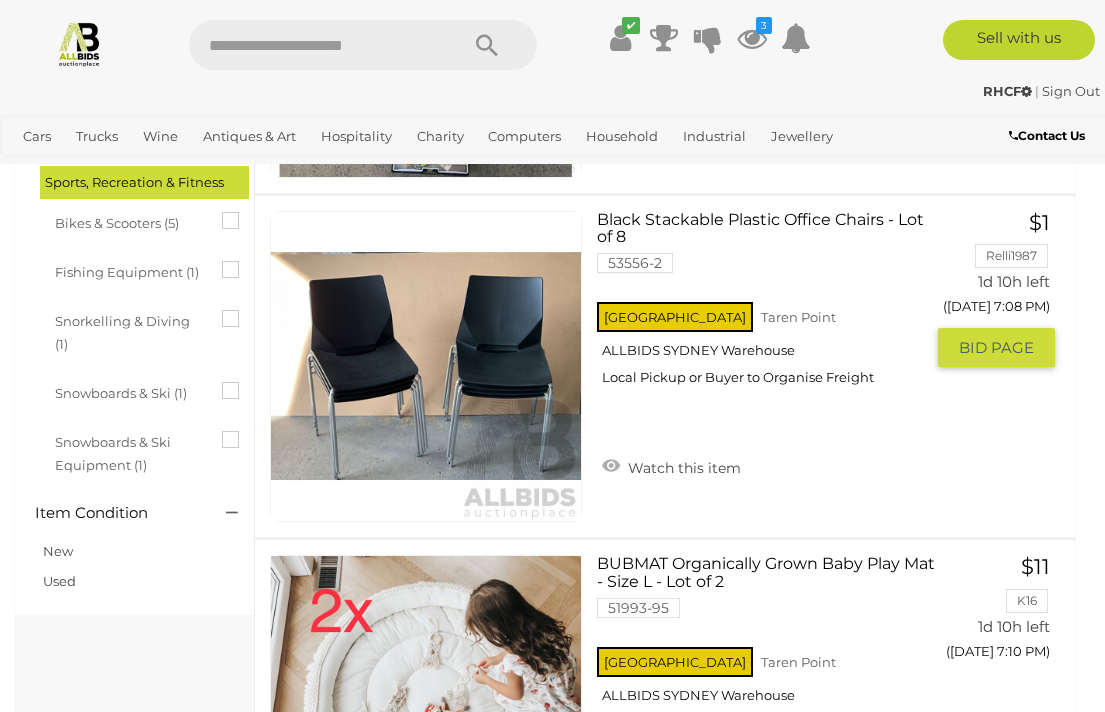 click on "Watch this item" at bounding box center (671, 466) 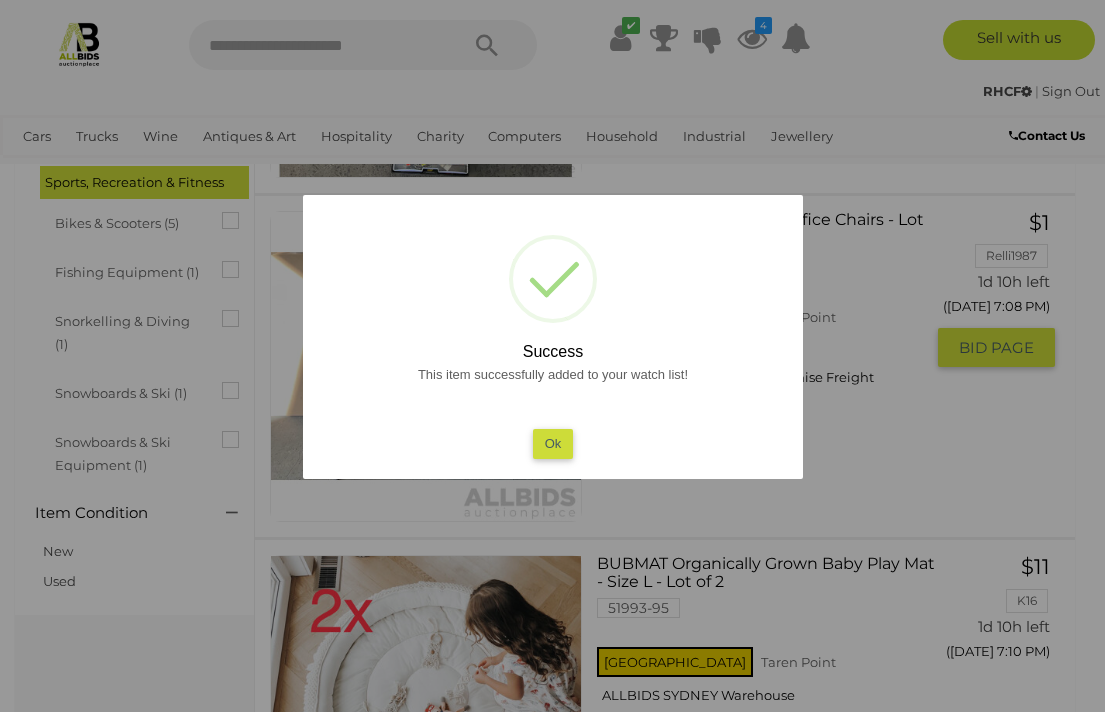 click on "Ok" at bounding box center (552, 443) 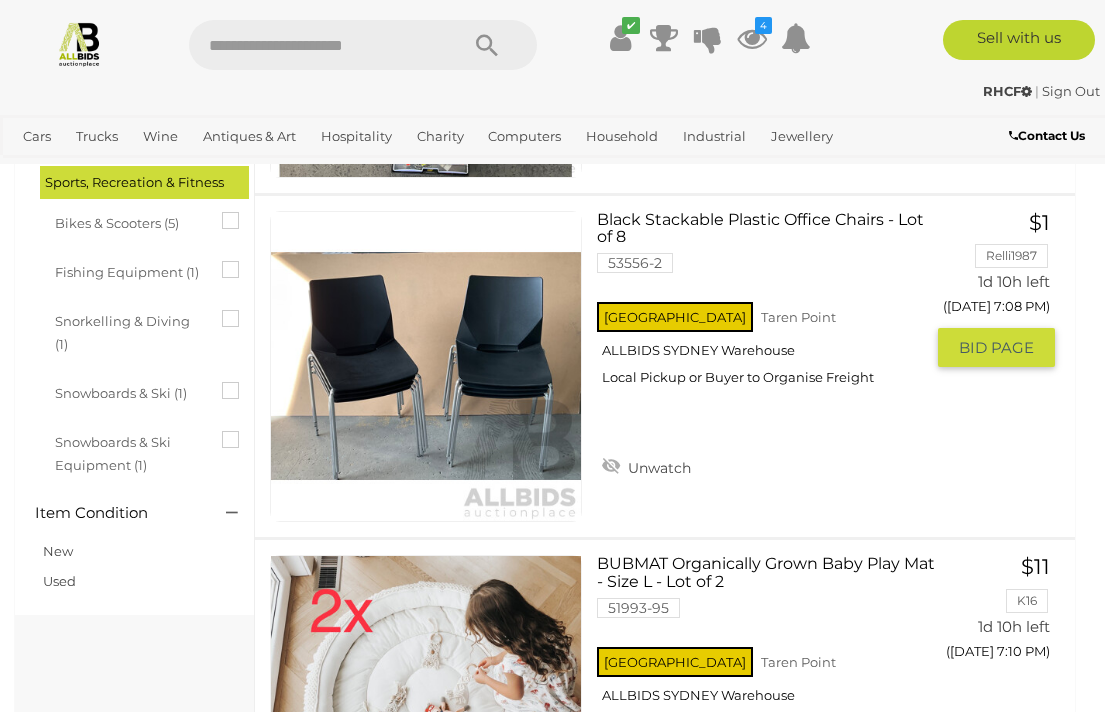 click at bounding box center (752, 38) 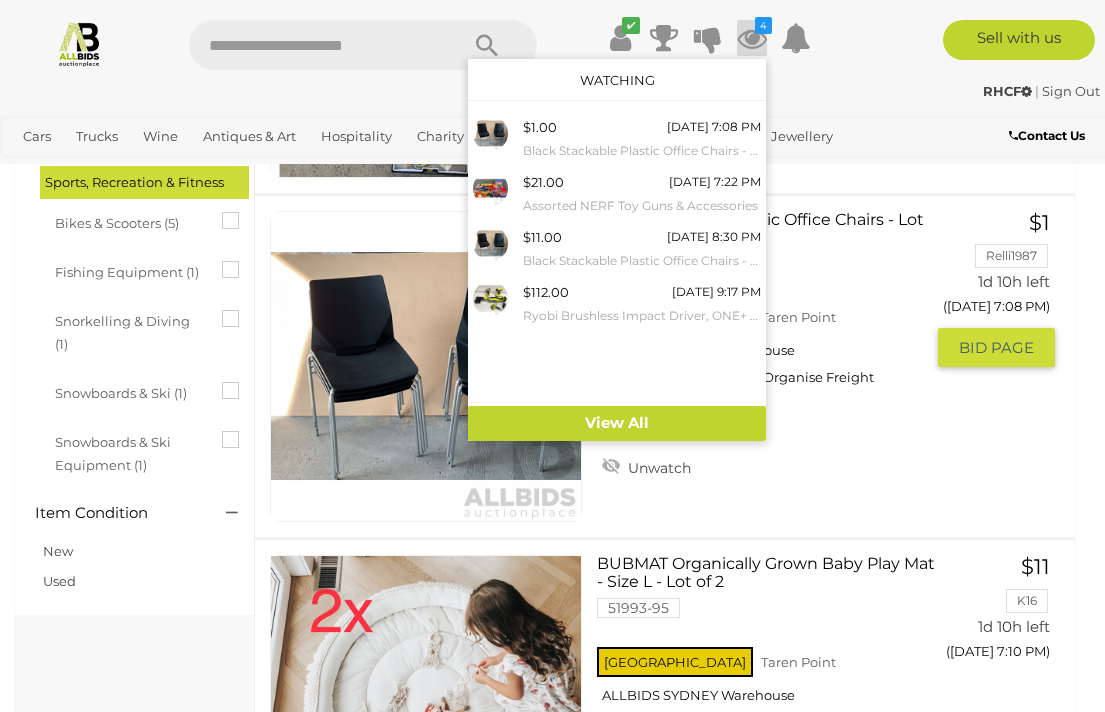click on "View All" at bounding box center (617, 423) 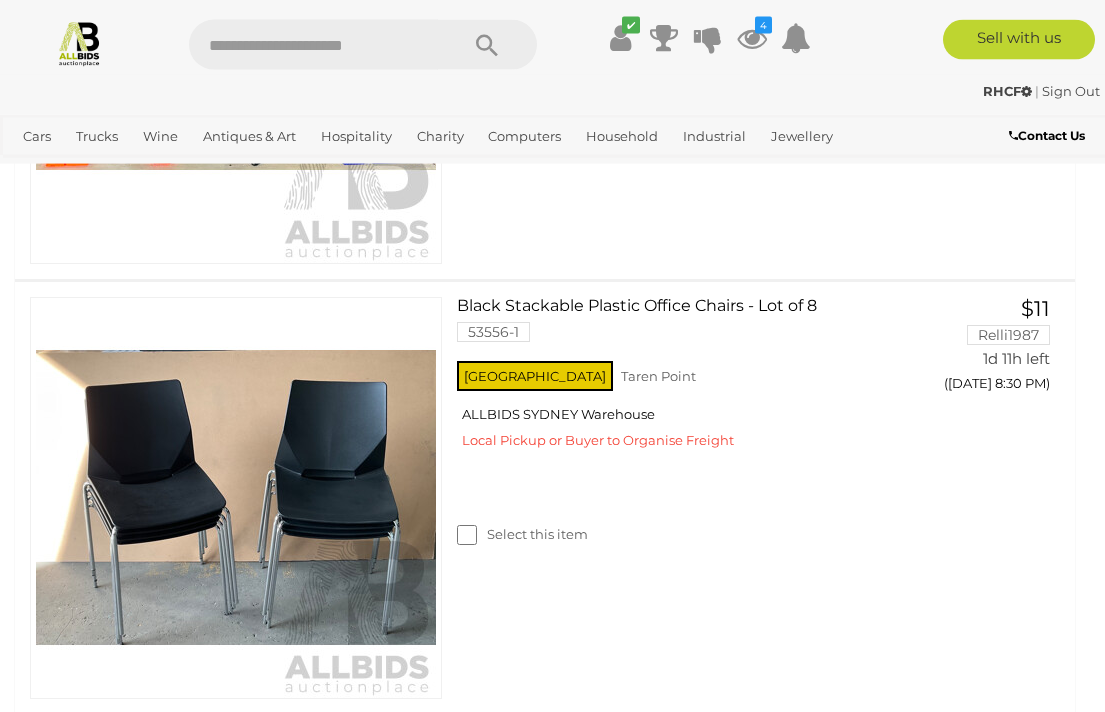 scroll, scrollTop: 1176, scrollLeft: 0, axis: vertical 